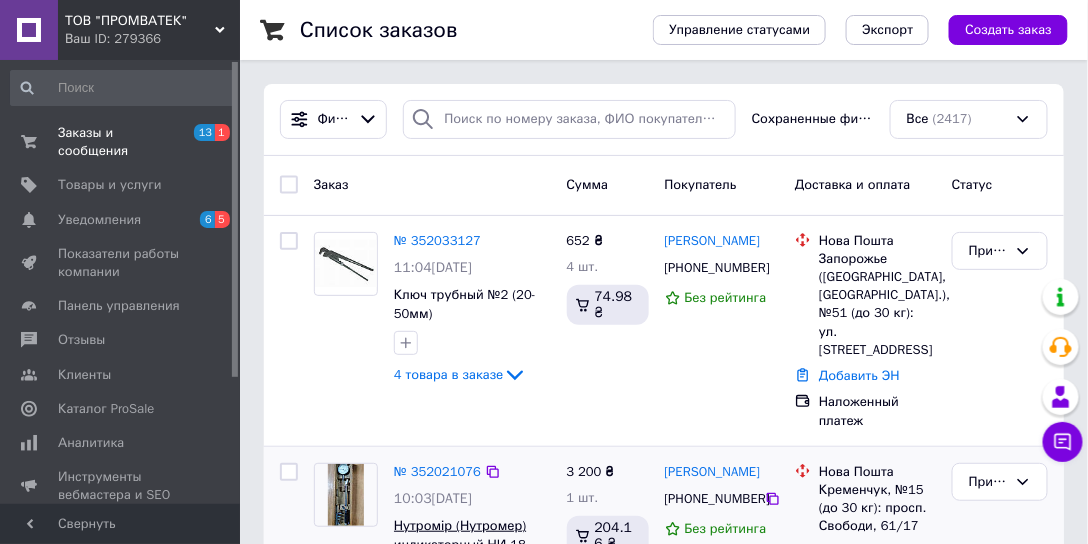 scroll, scrollTop: 0, scrollLeft: 0, axis: both 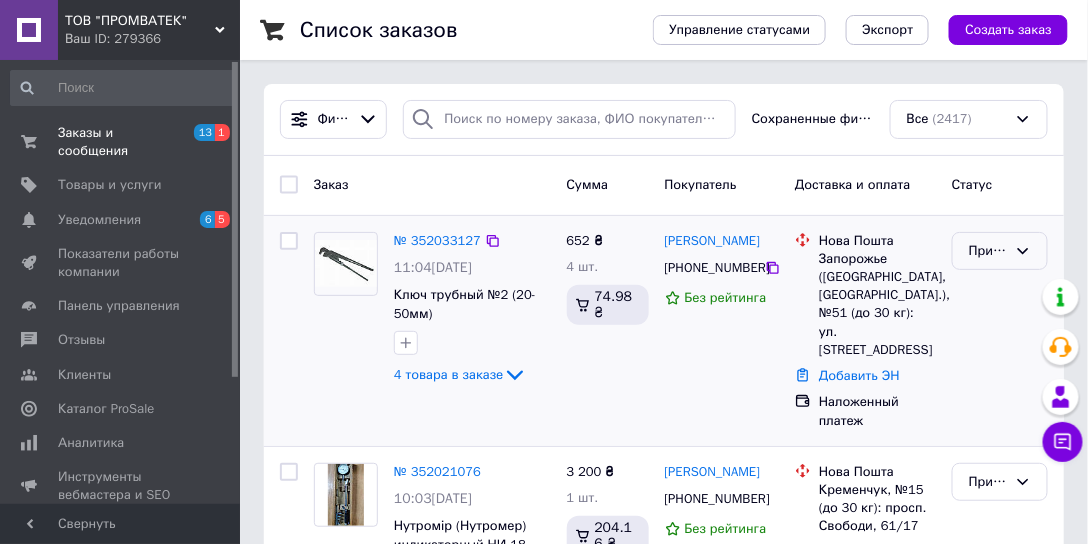 click 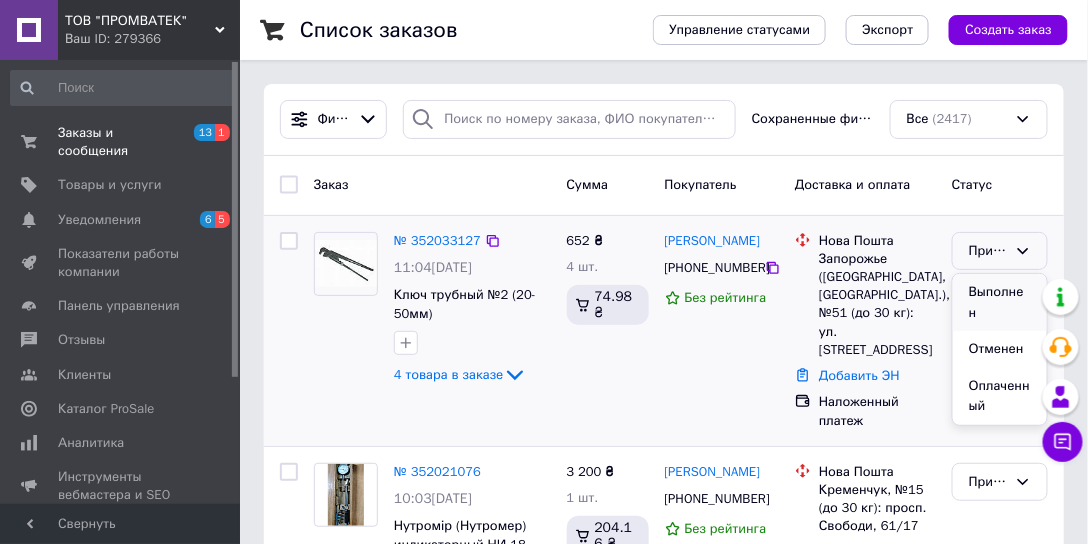 click on "Выполнен" at bounding box center [1000, 302] 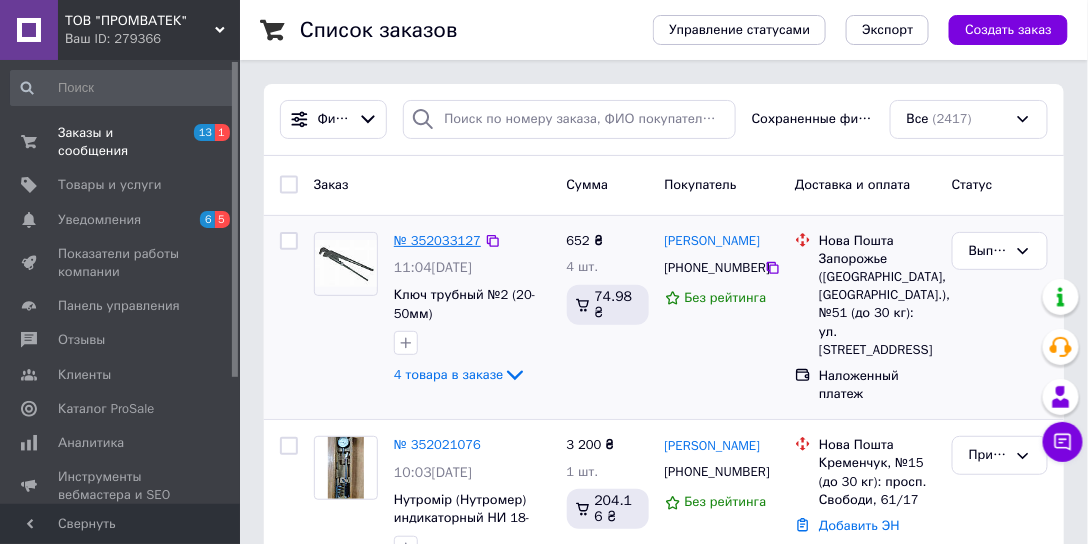 click on "№ 352033127" at bounding box center [437, 240] 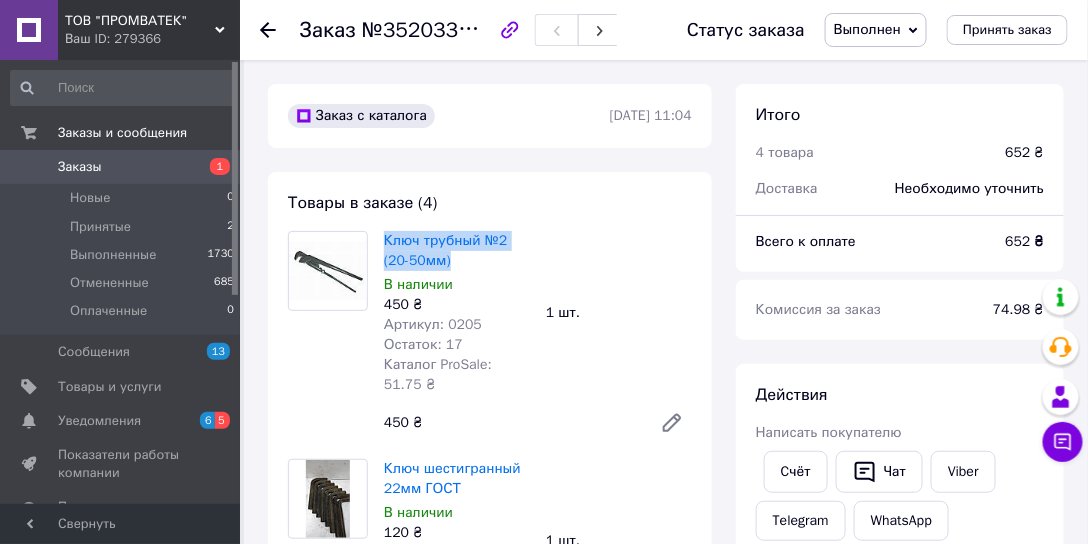 drag, startPoint x: 461, startPoint y: 263, endPoint x: 382, endPoint y: 241, distance: 82.006096 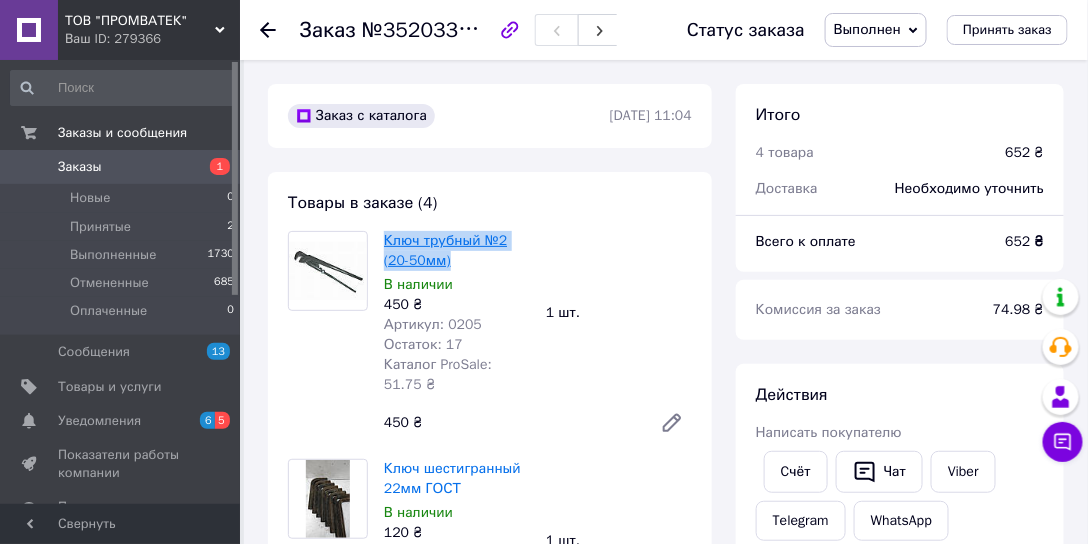 copy on "Ключ трубный №2 (20-50мм)" 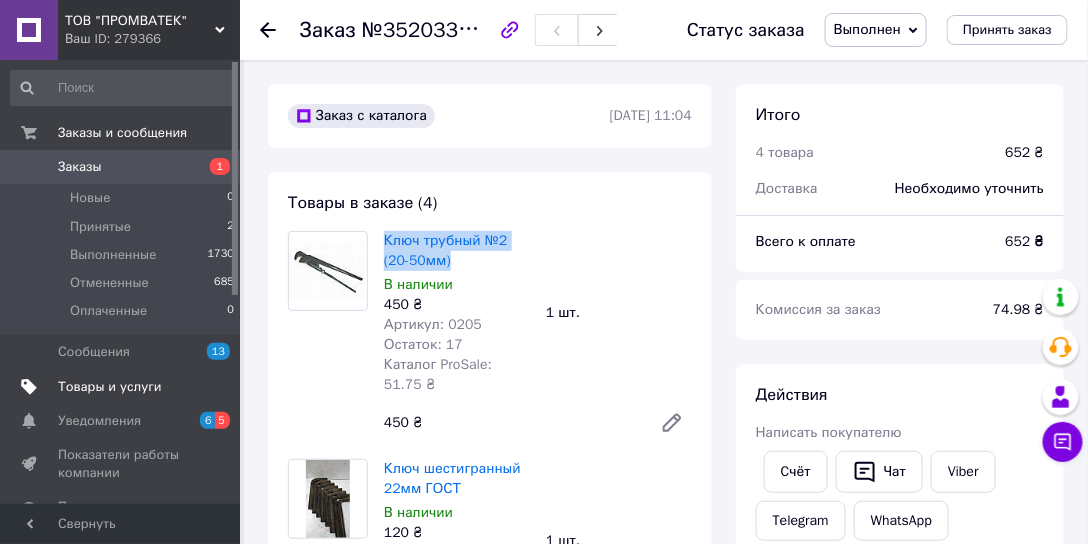 click on "Товары и услуги" at bounding box center [110, 387] 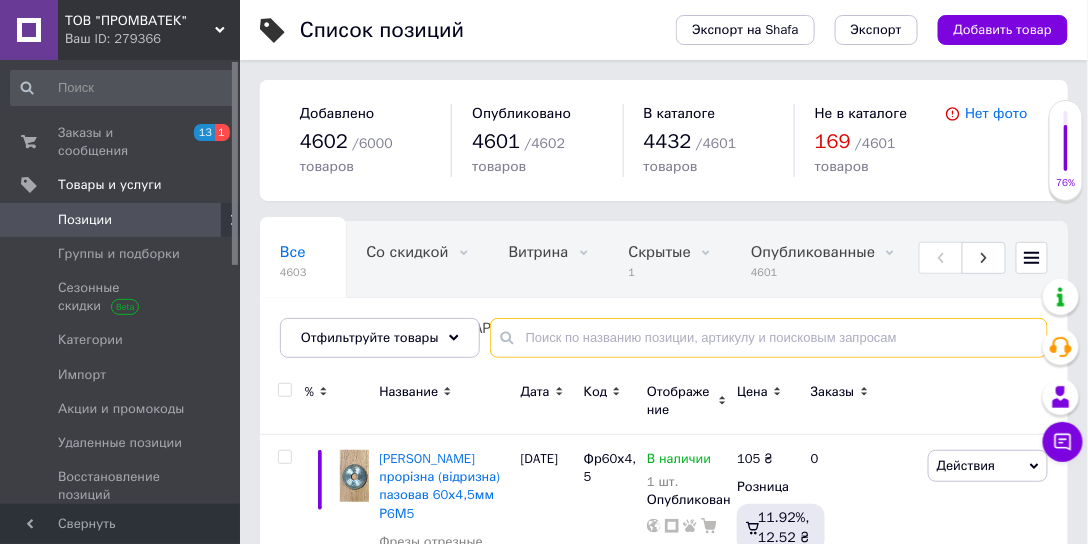 click at bounding box center (769, 338) 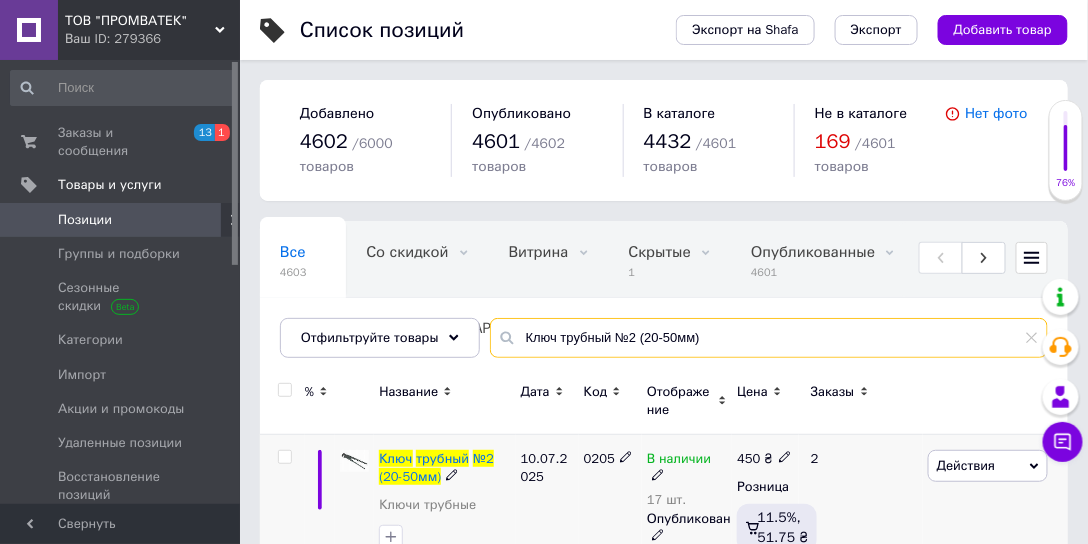 scroll, scrollTop: 48, scrollLeft: 0, axis: vertical 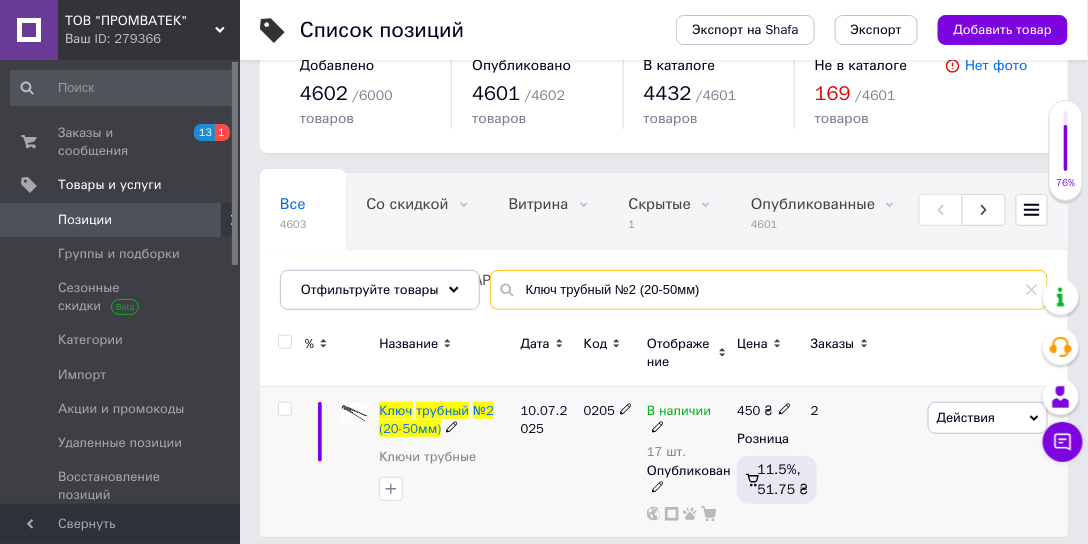 type on "Ключ трубный №2 (20-50мм)" 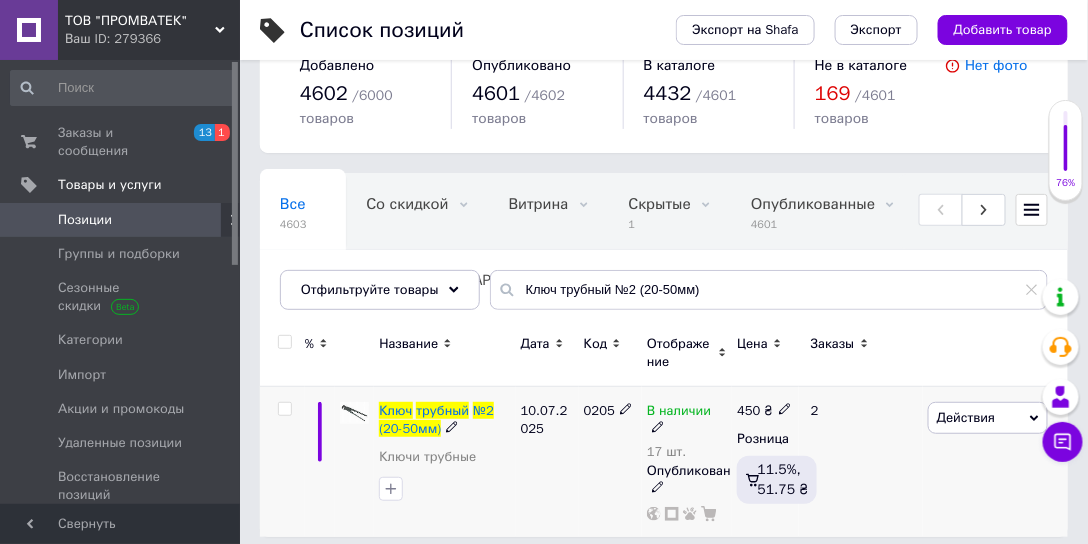 click 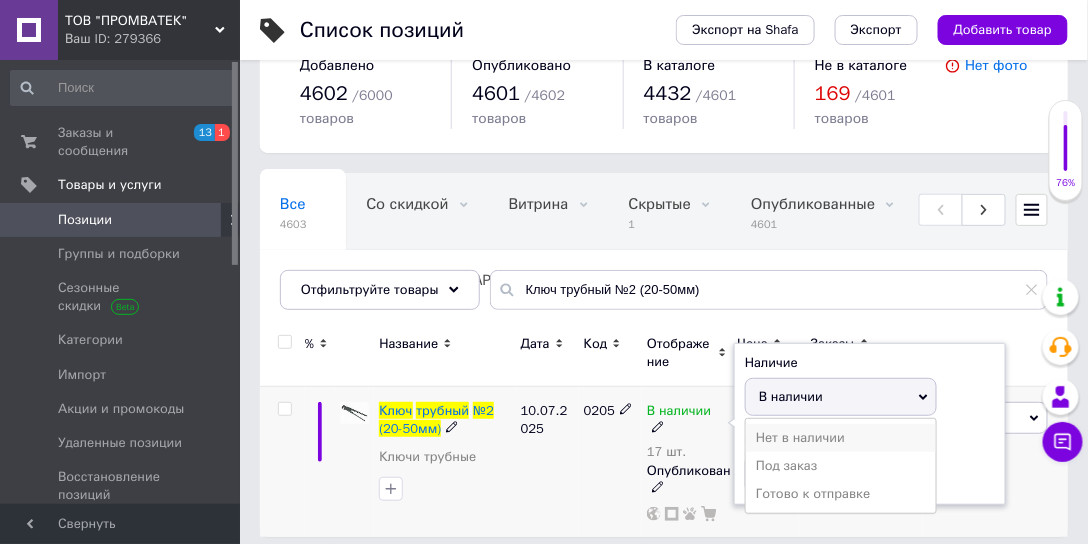 click on "Нет в наличии" at bounding box center (841, 438) 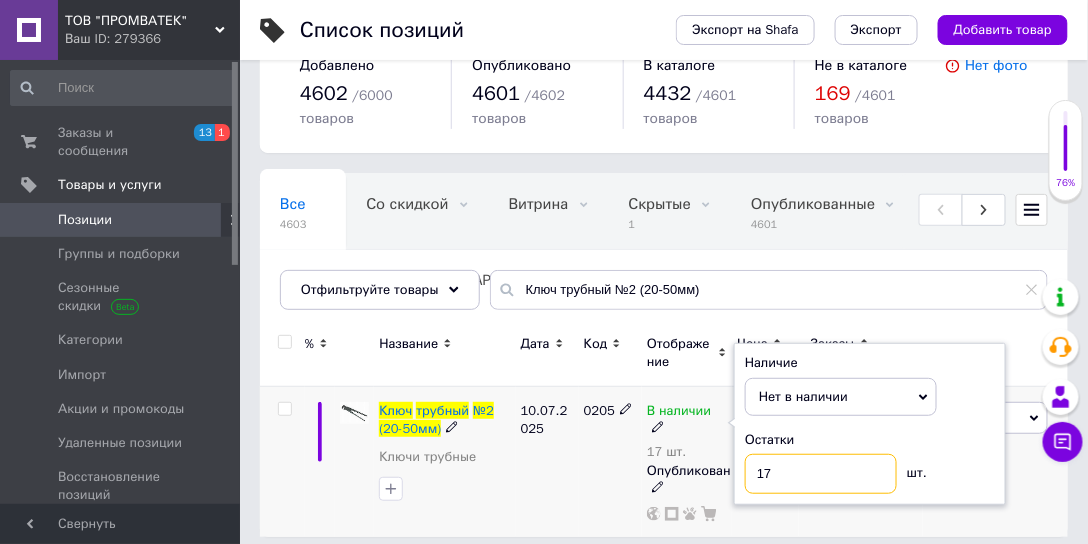 click on "17" at bounding box center (821, 474) 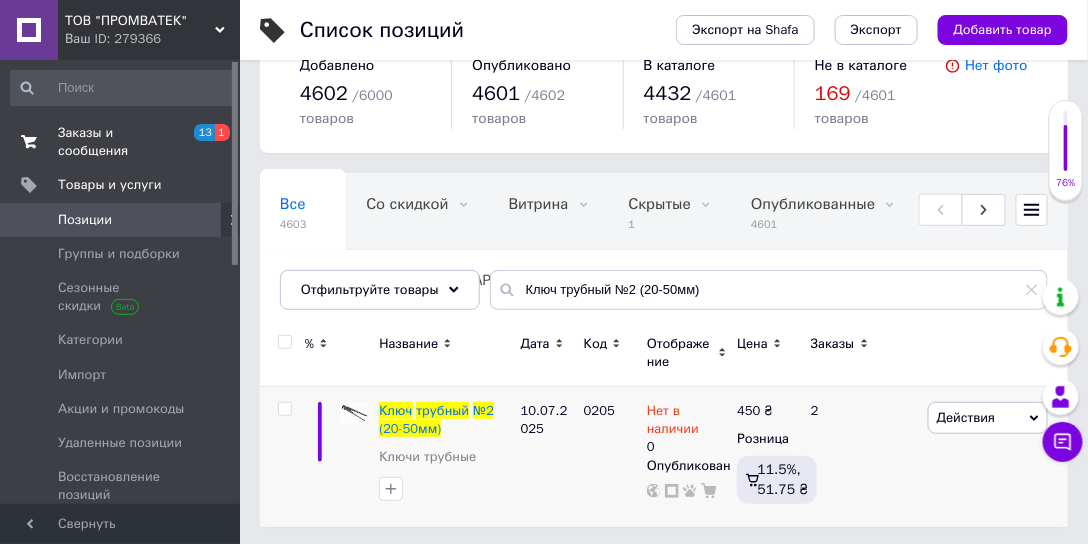 click on "Заказы и сообщения" at bounding box center (121, 142) 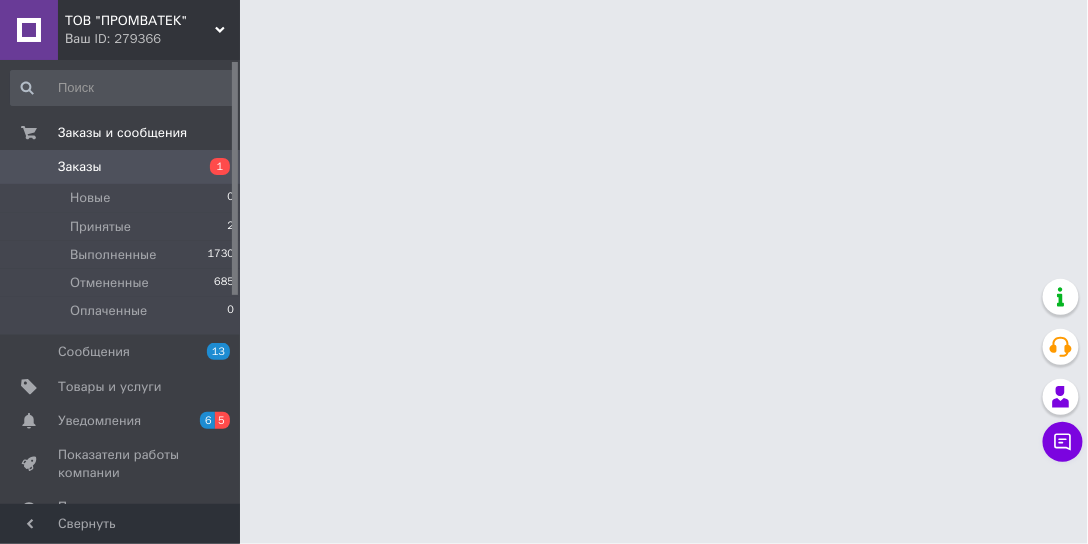 scroll, scrollTop: 0, scrollLeft: 0, axis: both 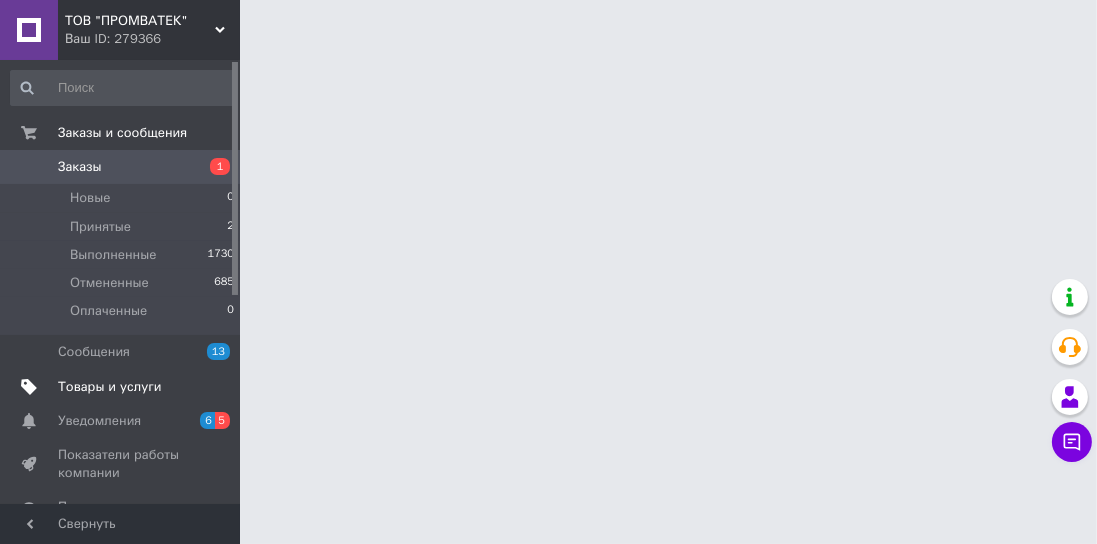 click on "Товары и услуги" at bounding box center [110, 387] 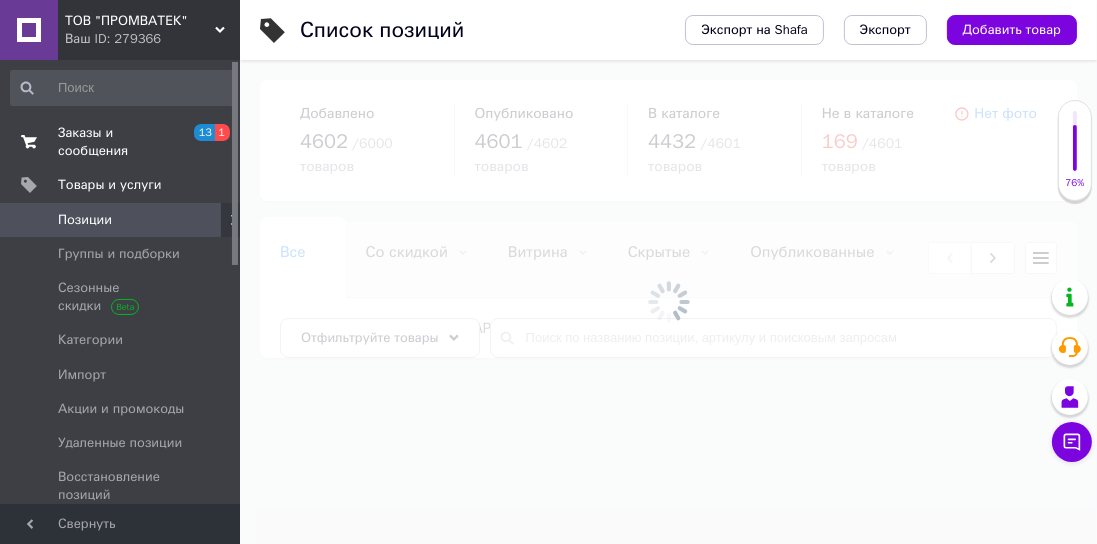 click on "Заказы и сообщения" at bounding box center (121, 142) 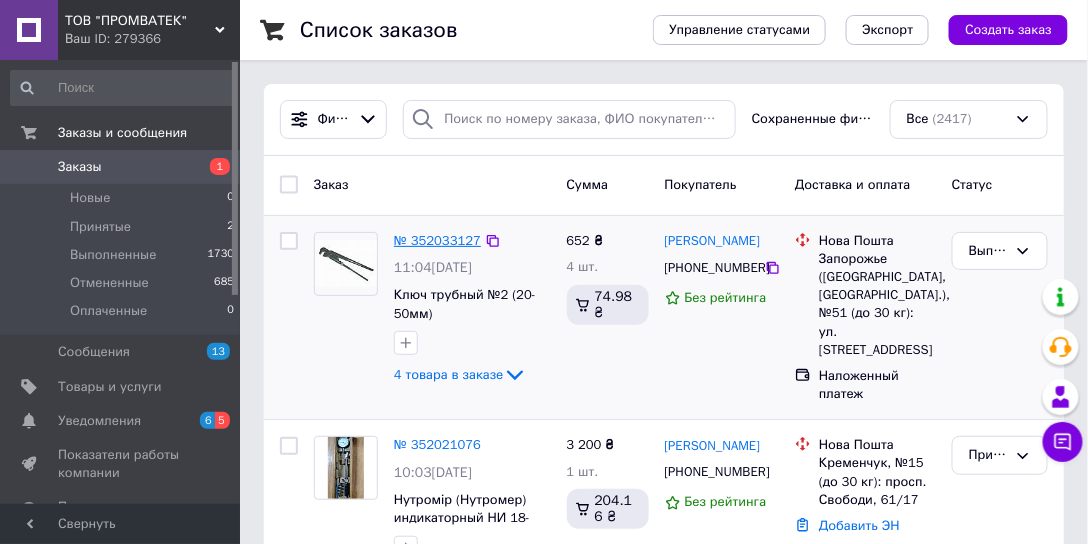click on "№ 352033127" at bounding box center (437, 240) 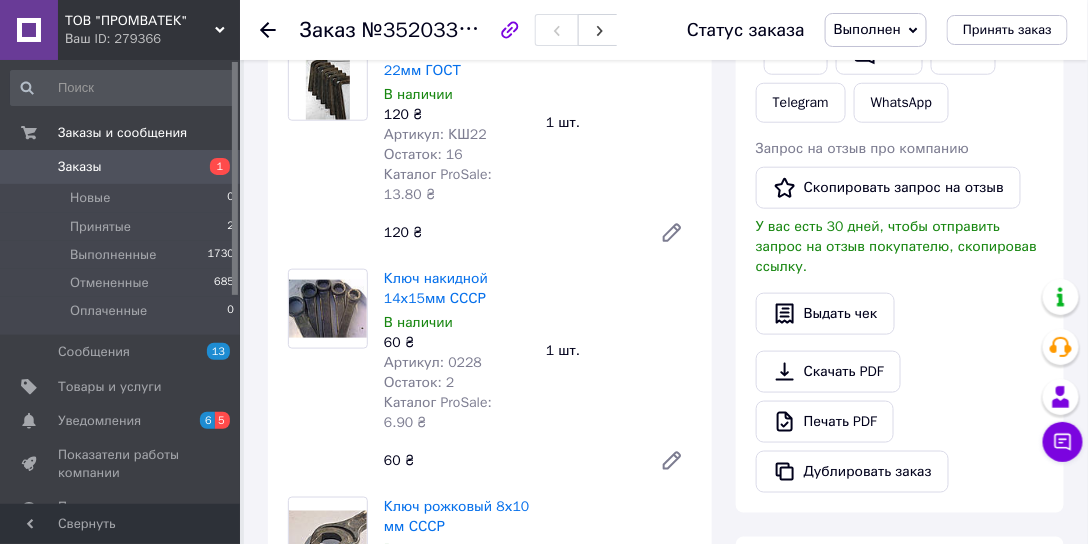 scroll, scrollTop: 457, scrollLeft: 0, axis: vertical 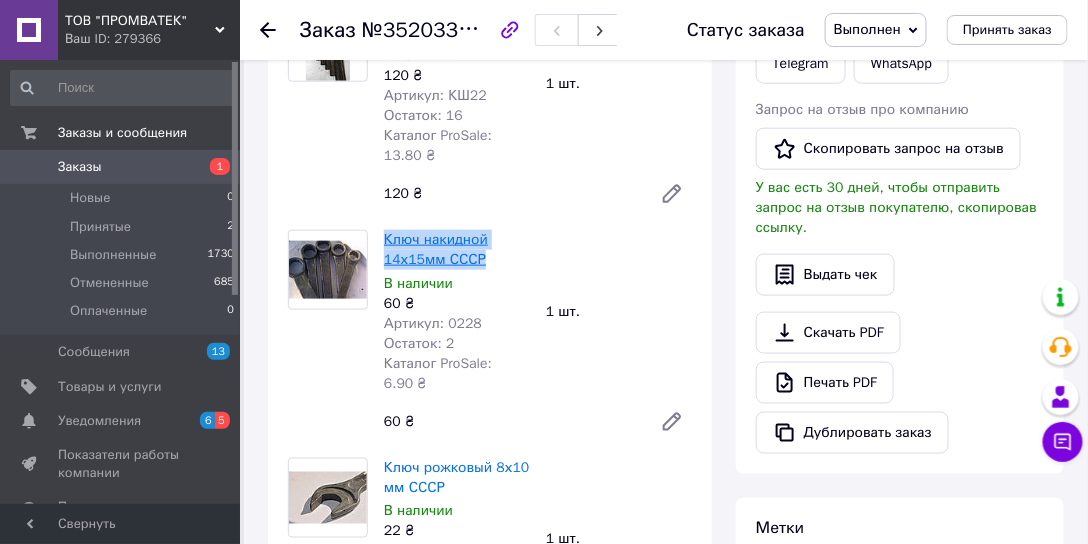 drag, startPoint x: 484, startPoint y: 257, endPoint x: 388, endPoint y: 238, distance: 97.862144 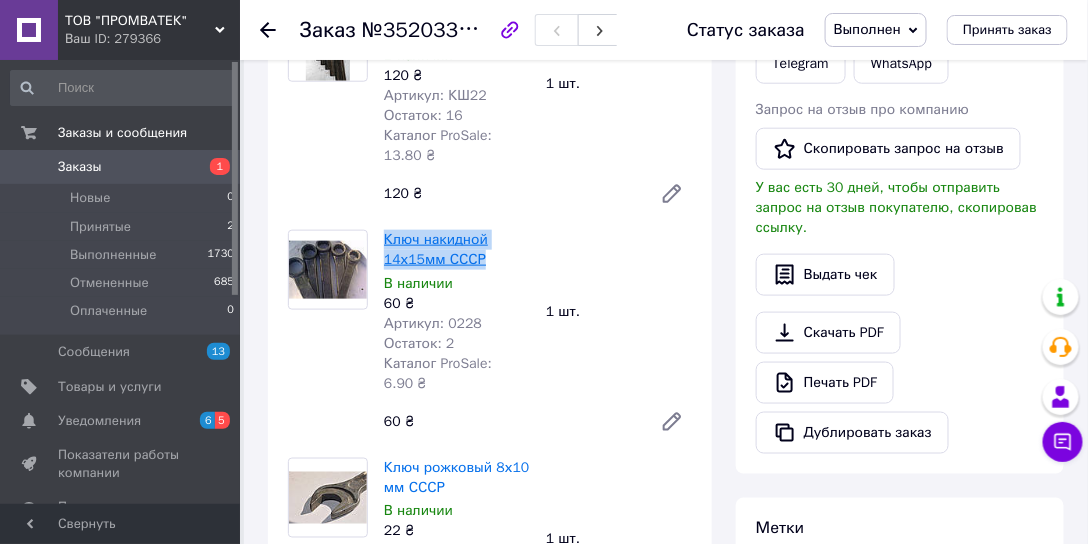 copy on "Ключ накидной  14х15мм   СССР" 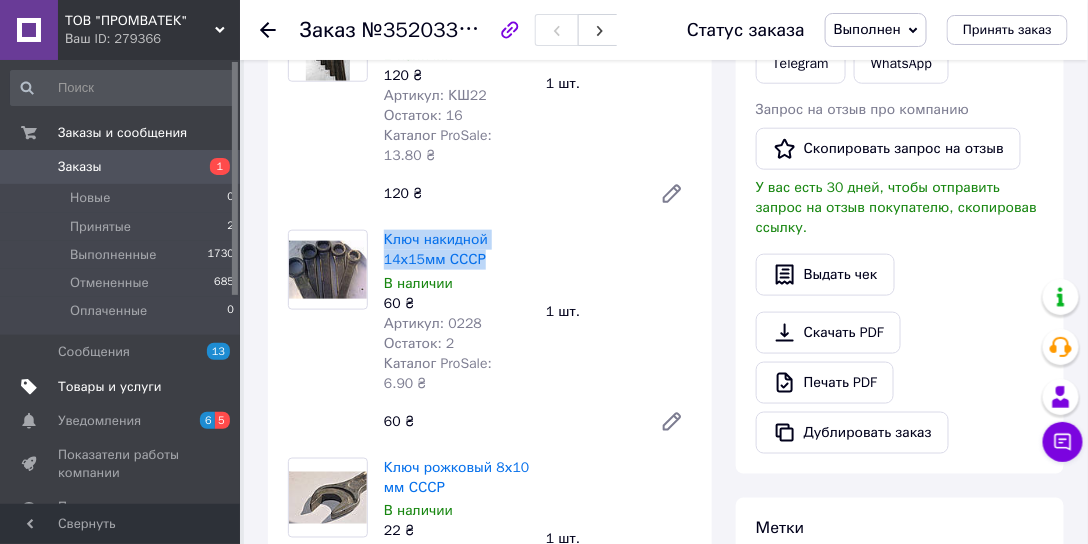 click on "Товары и услуги" at bounding box center (110, 387) 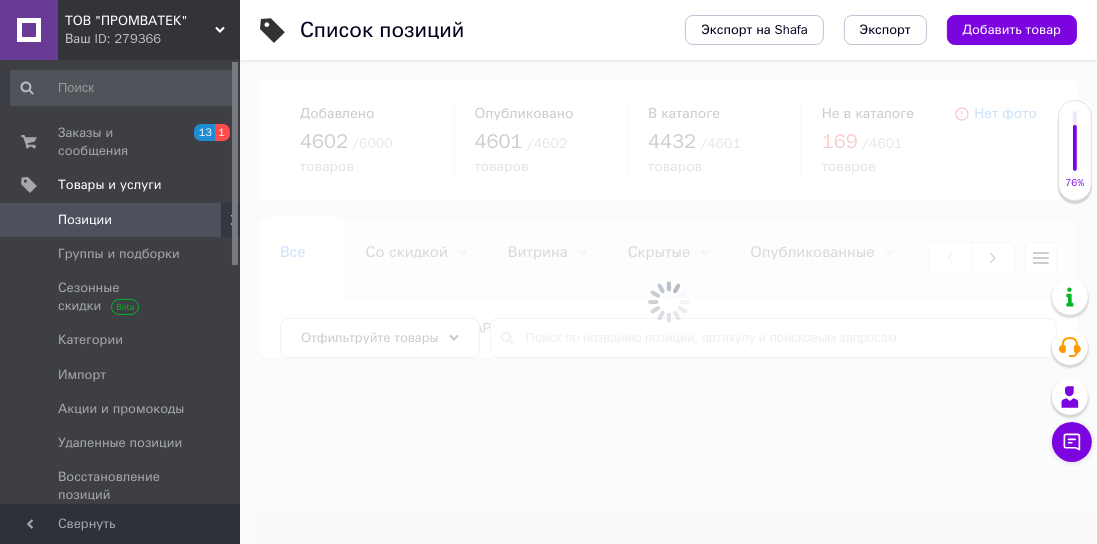 click at bounding box center (668, 302) 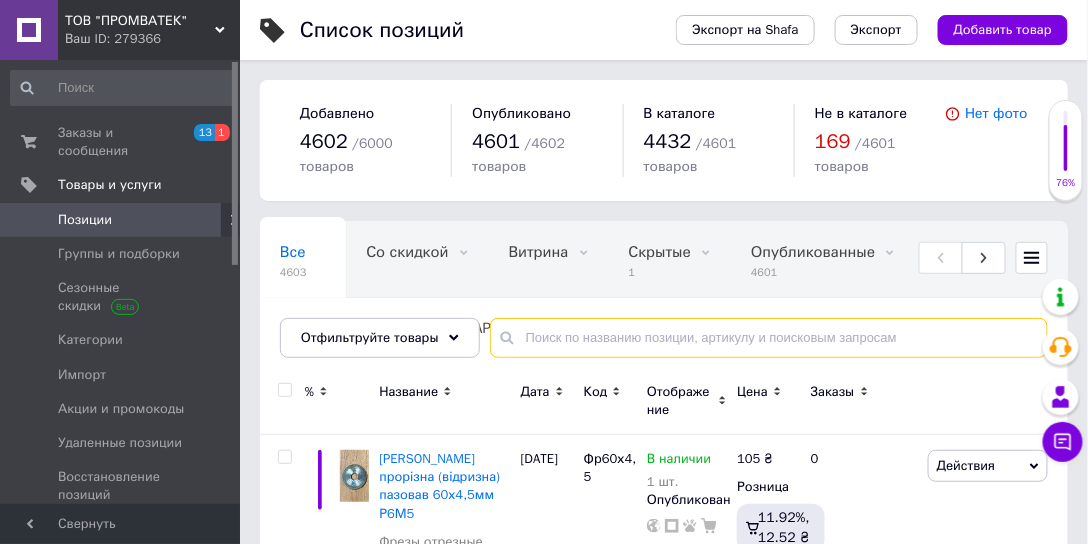 click at bounding box center [769, 338] 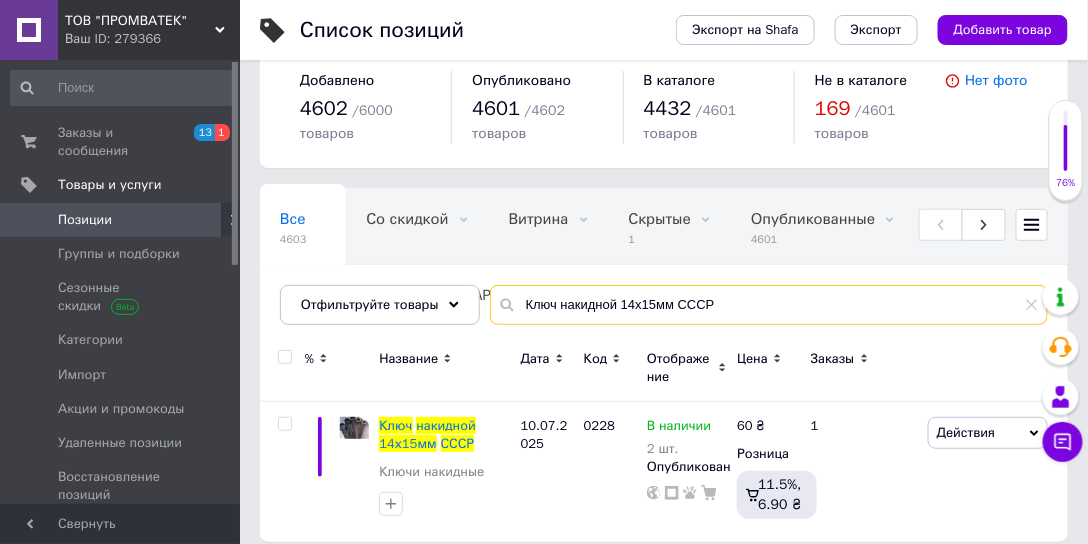 scroll, scrollTop: 48, scrollLeft: 0, axis: vertical 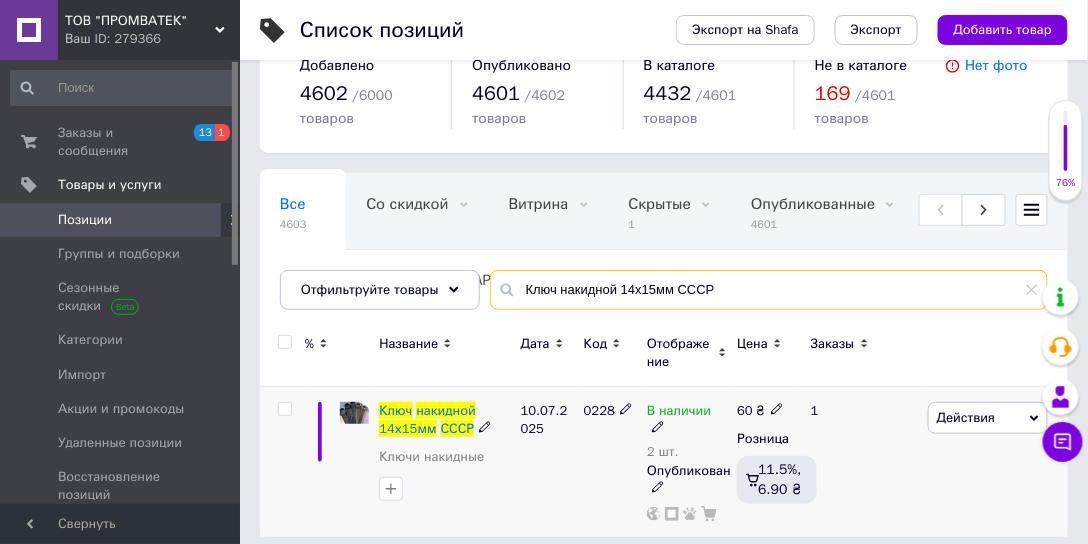 type on "Ключ накидной 14х15мм СССР" 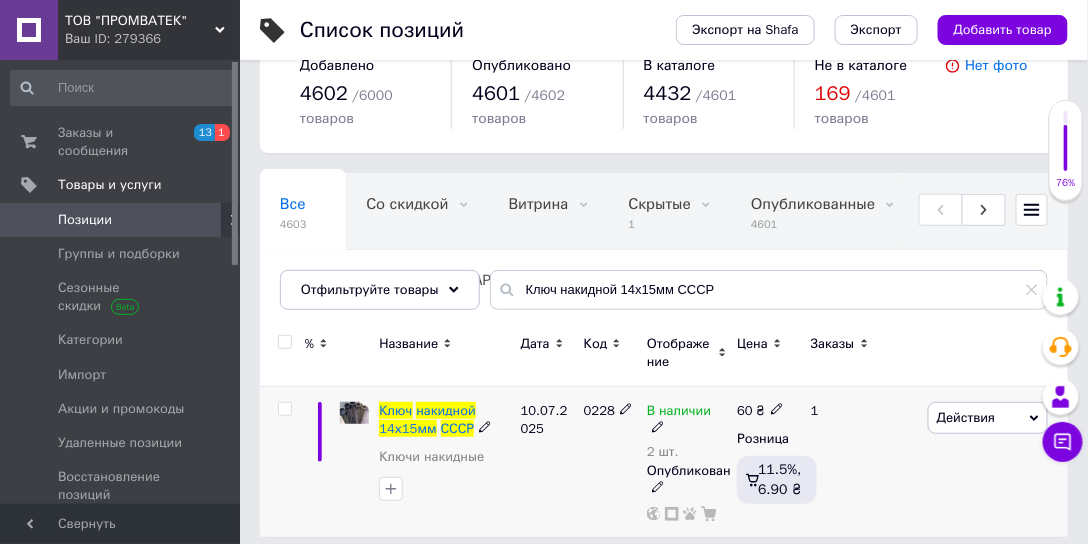 click 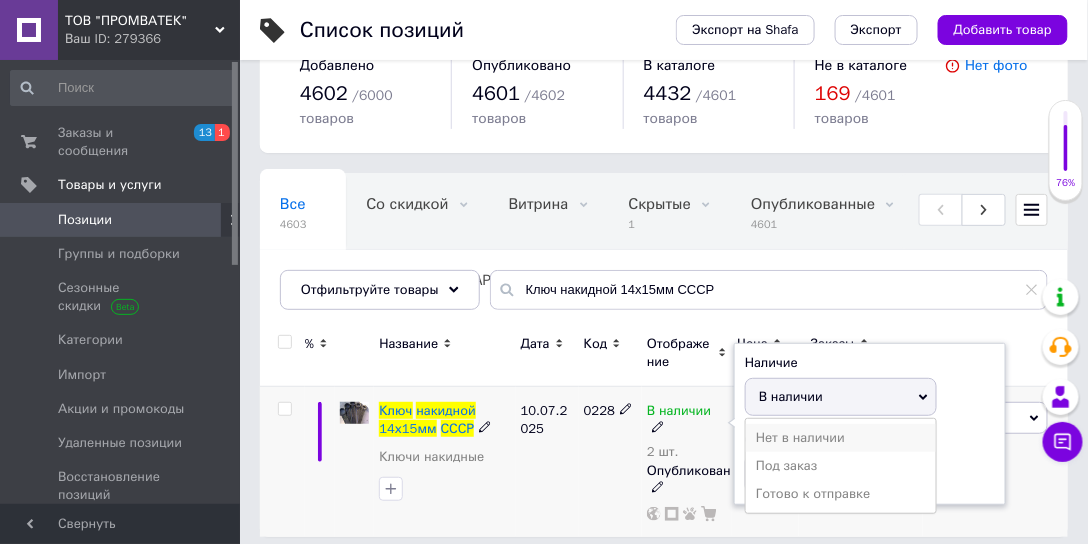 click on "Нет в наличии" at bounding box center [841, 438] 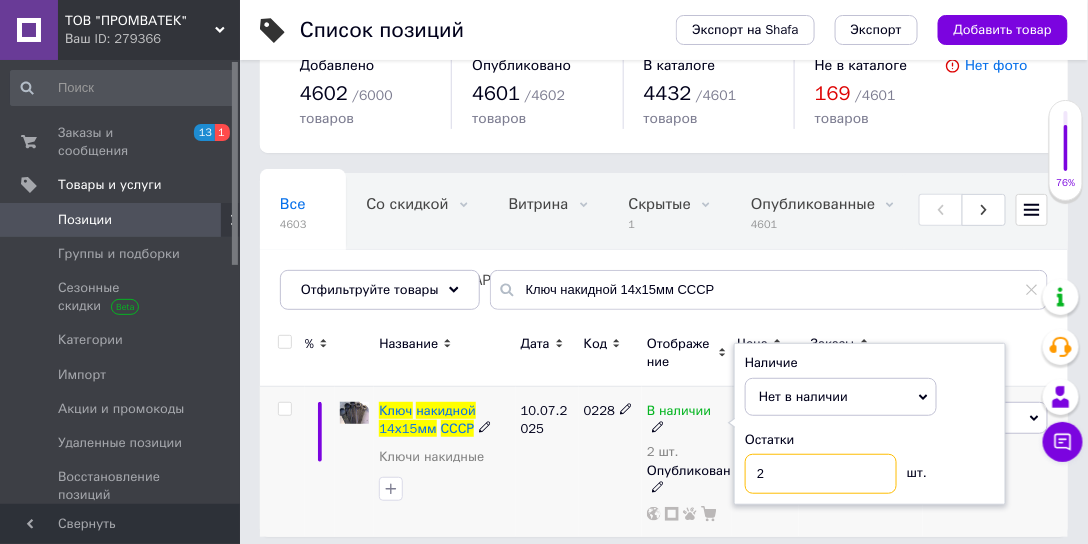 drag, startPoint x: 761, startPoint y: 469, endPoint x: 749, endPoint y: 473, distance: 12.649111 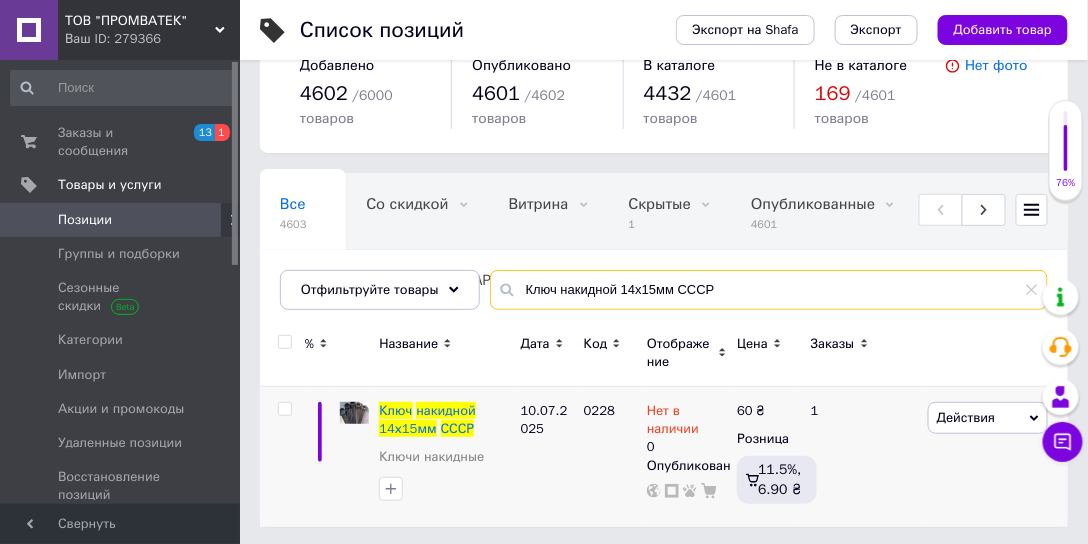 click on "Ключ накидной 14х15мм СССР" at bounding box center (769, 290) 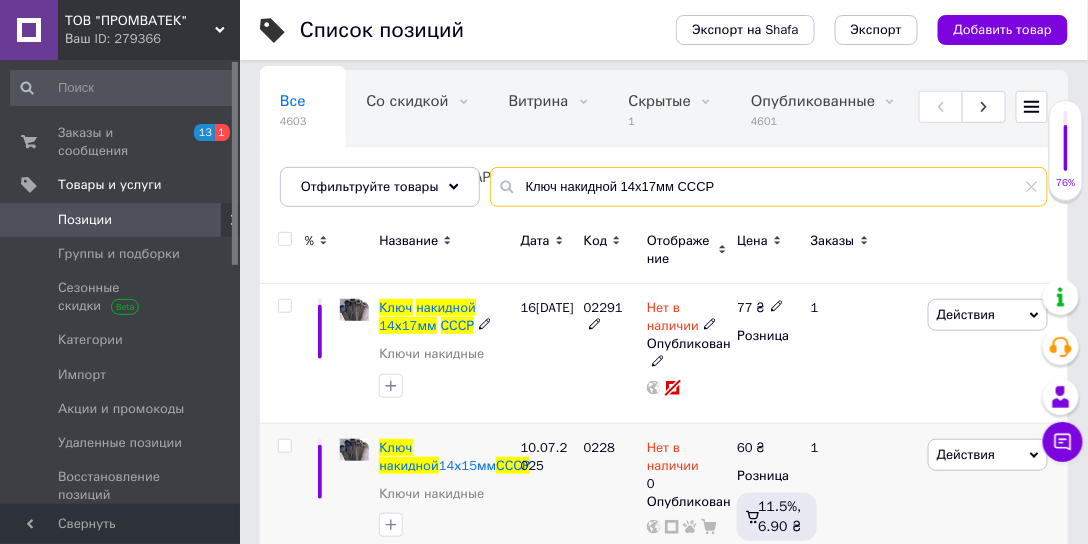 scroll, scrollTop: 188, scrollLeft: 0, axis: vertical 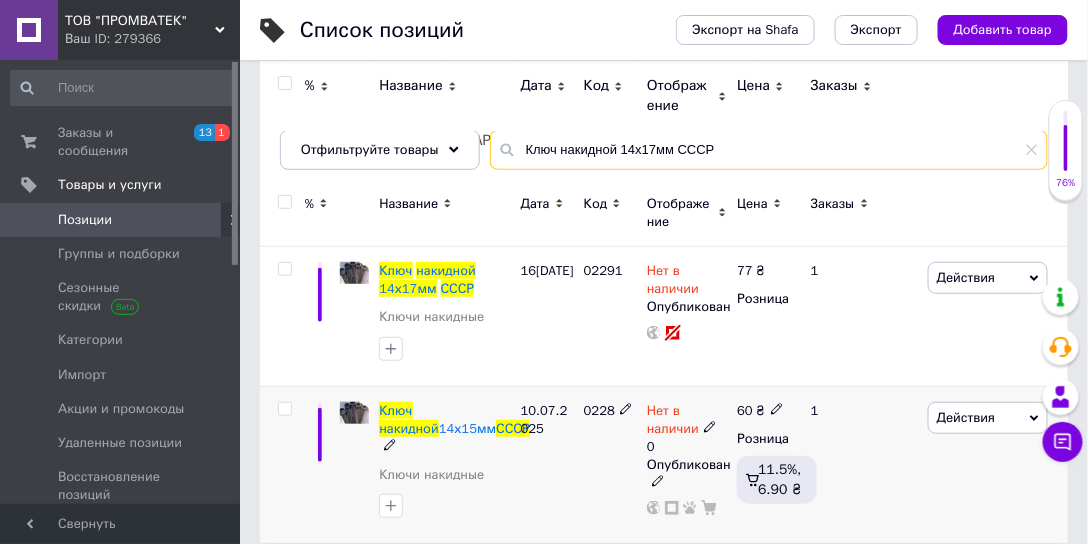 type on "Ключ накидной 14х17мм СССР" 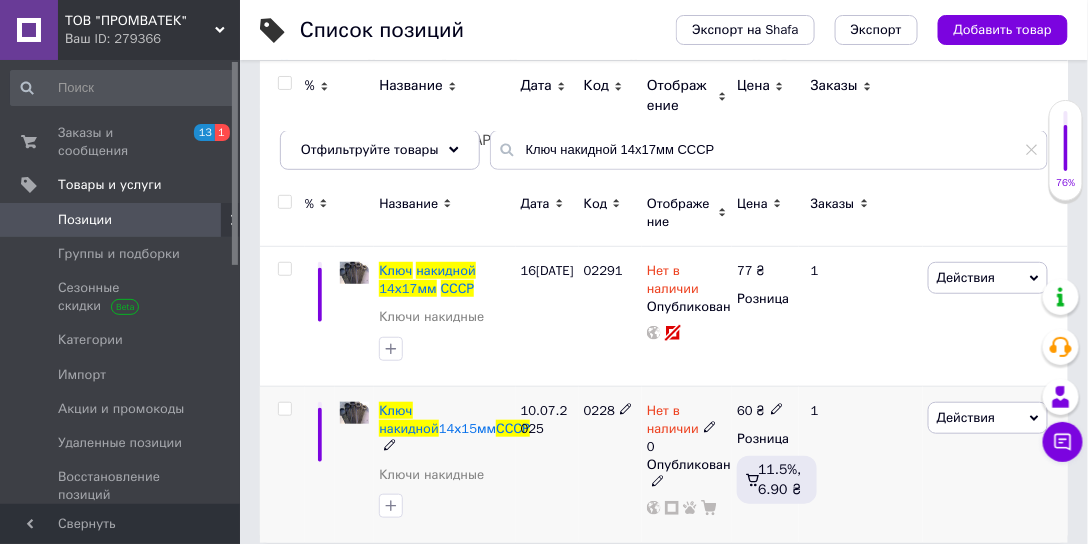 click 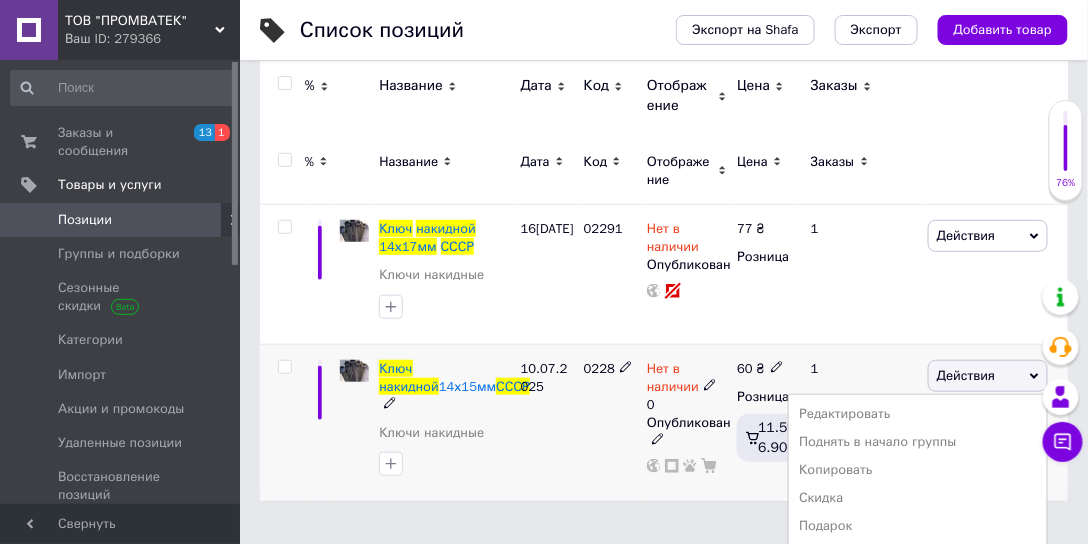 scroll, scrollTop: 397, scrollLeft: 0, axis: vertical 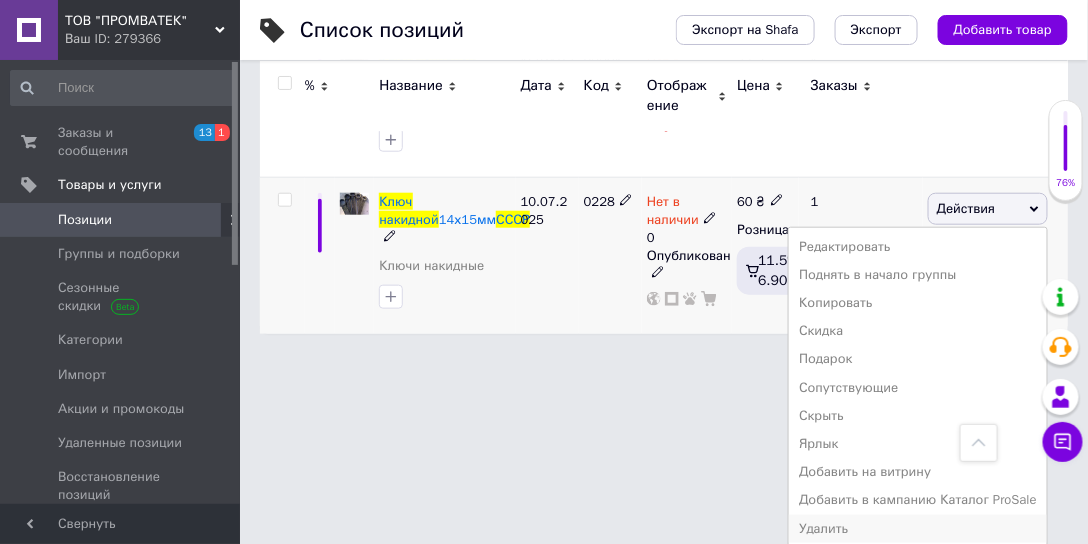 click on "Удалить" at bounding box center (918, 529) 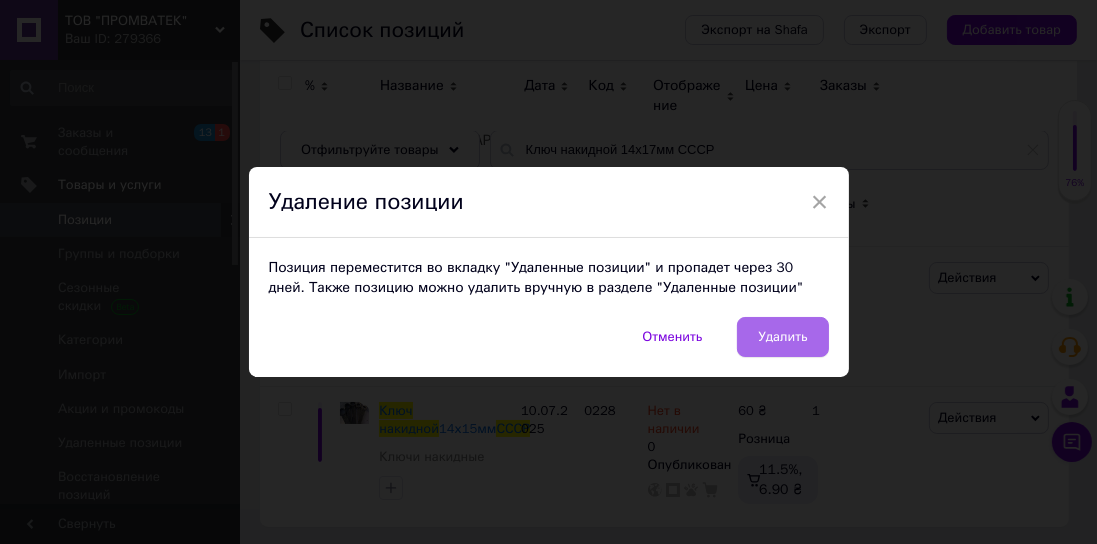 click on "Удалить" at bounding box center [782, 337] 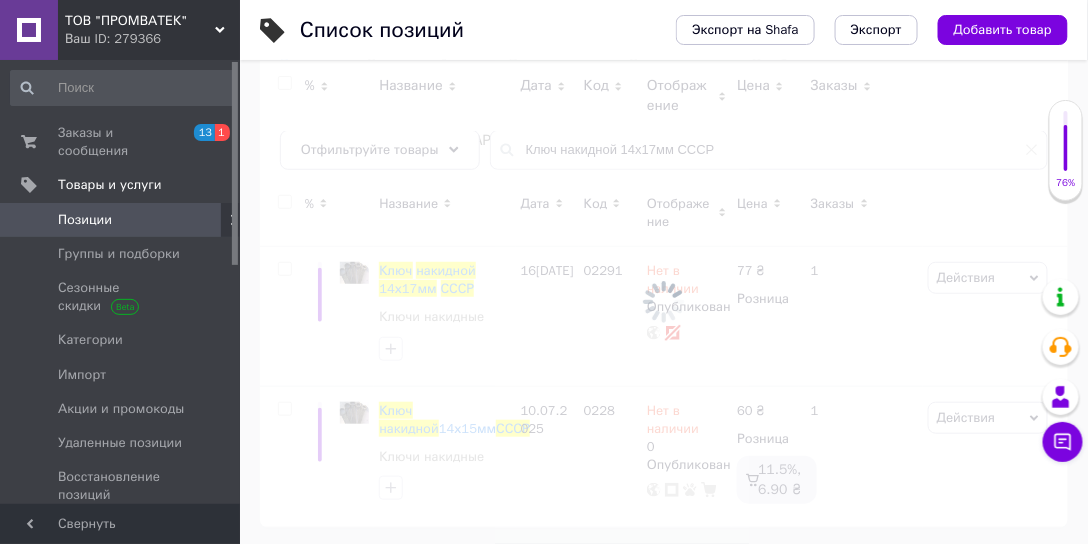 scroll, scrollTop: 46, scrollLeft: 0, axis: vertical 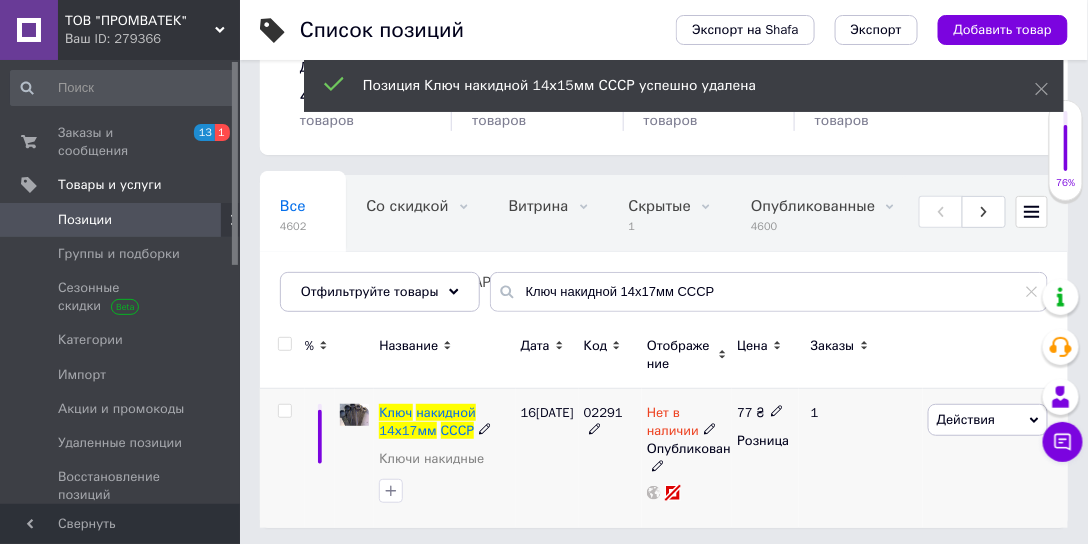 click 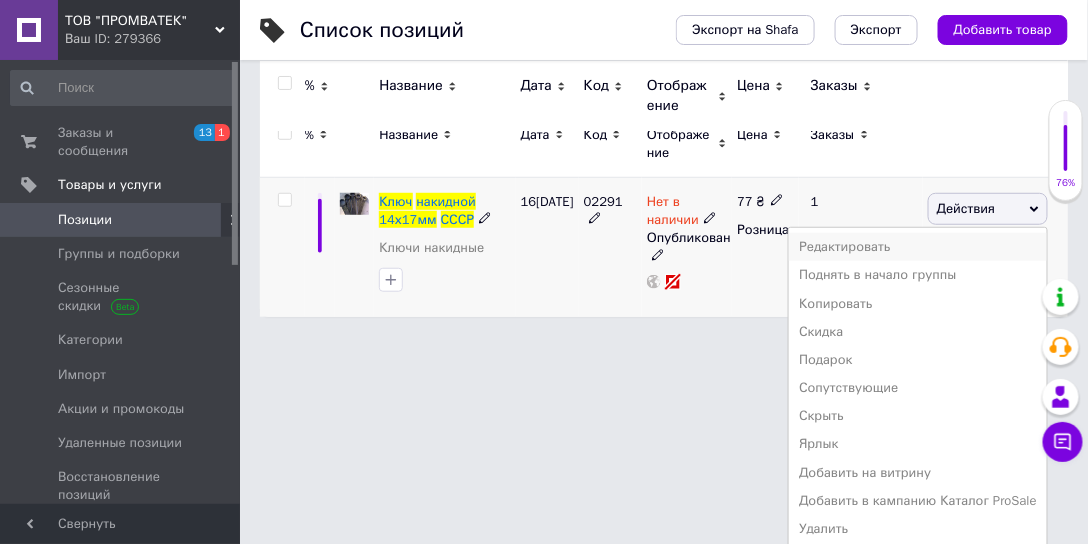 click on "Редактировать" at bounding box center [918, 247] 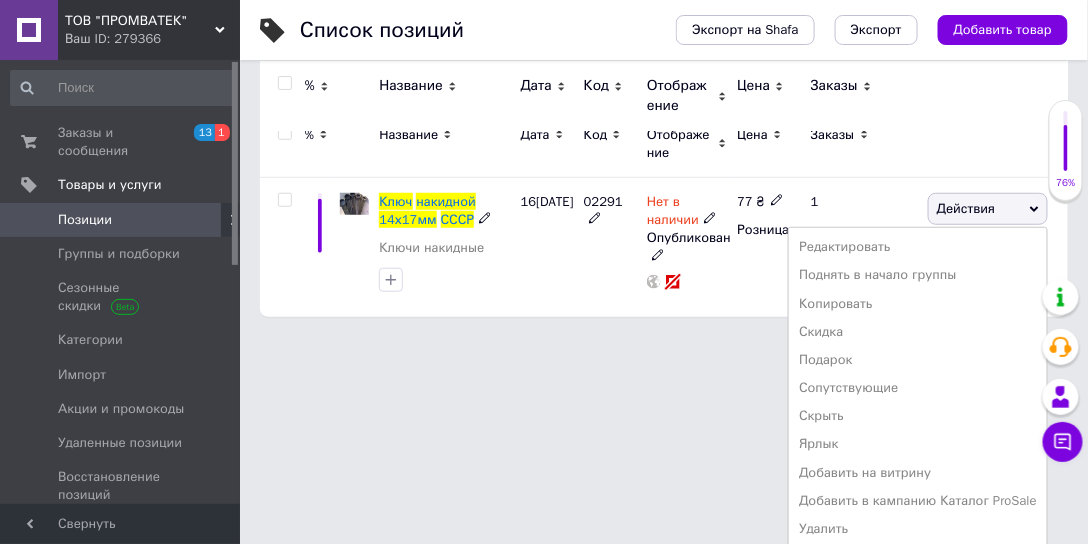 scroll, scrollTop: 46, scrollLeft: 0, axis: vertical 